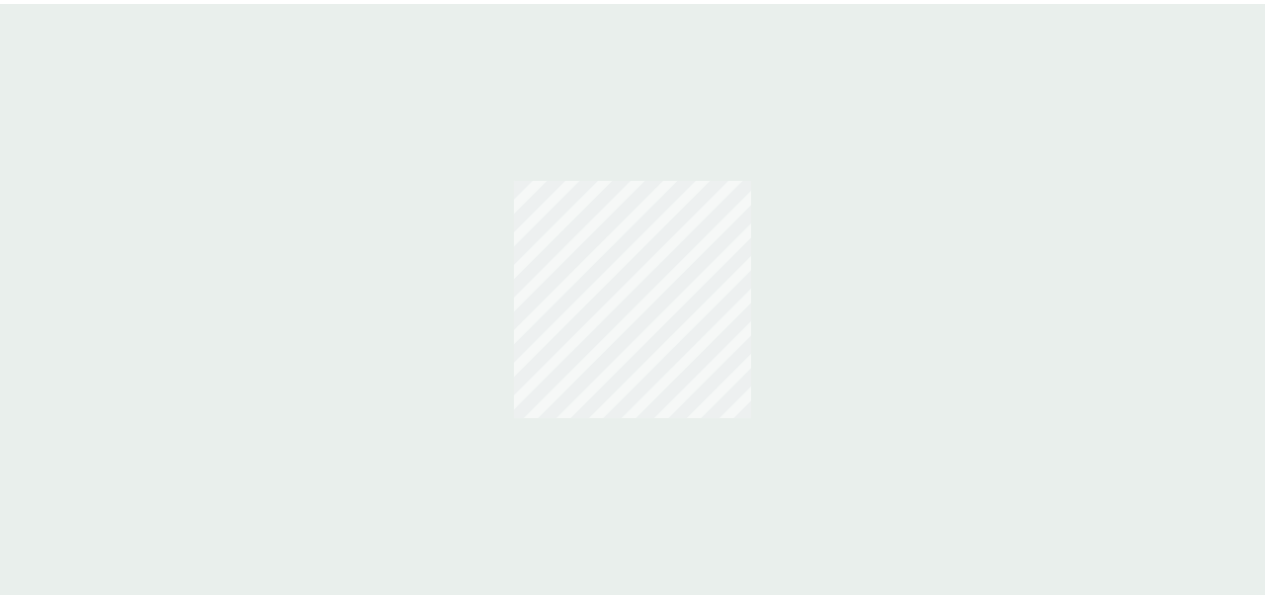 scroll, scrollTop: 0, scrollLeft: 0, axis: both 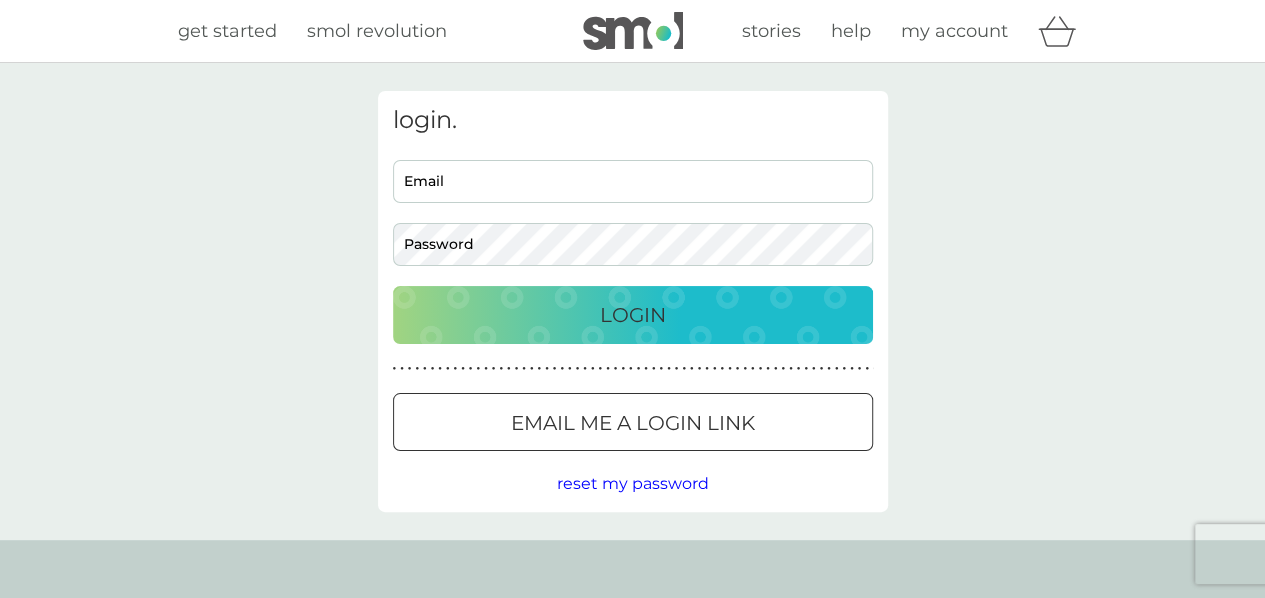 type on "lucylorimer55@gmail.com" 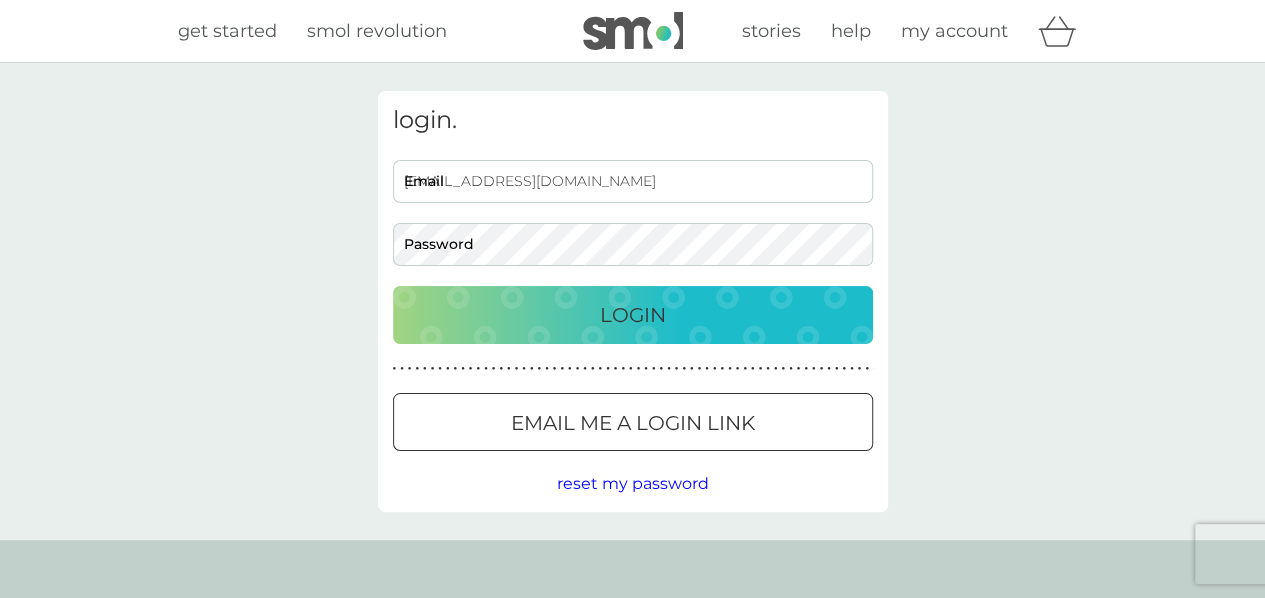 click on "Login" at bounding box center [633, 315] 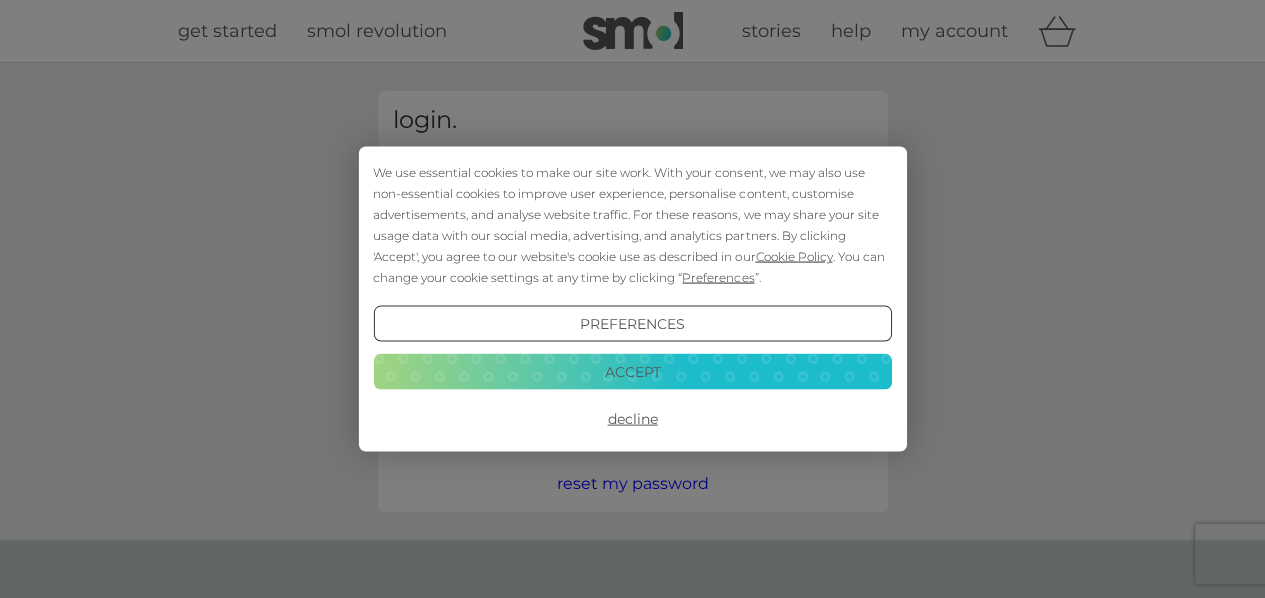 scroll, scrollTop: 0, scrollLeft: 0, axis: both 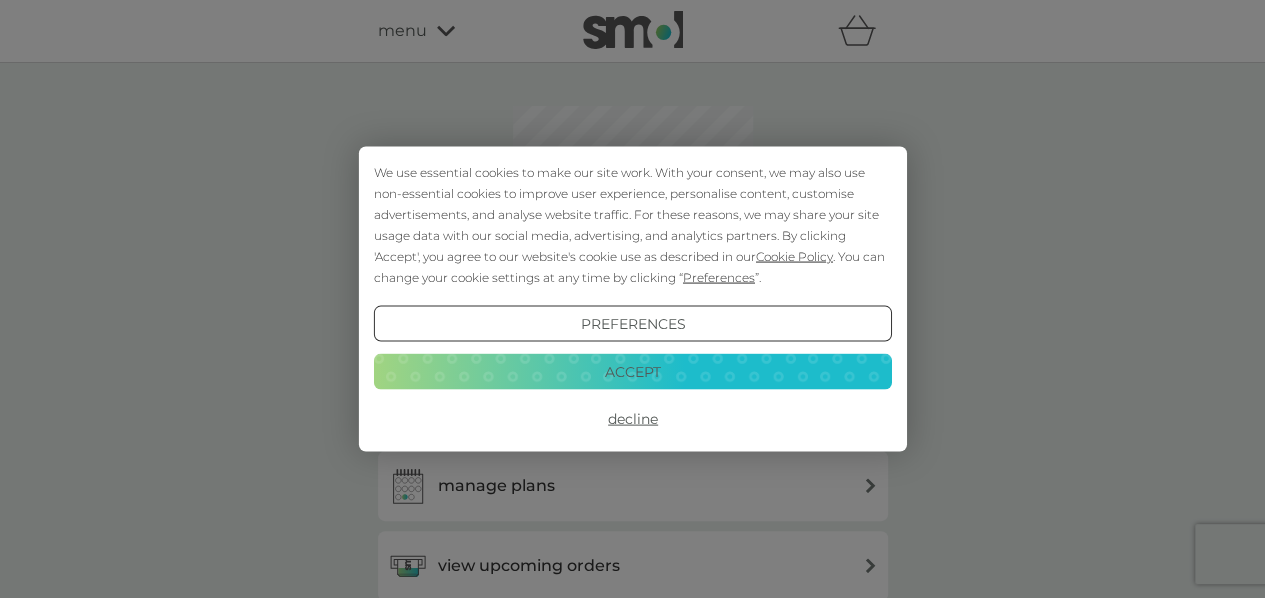 click on "Accept" at bounding box center [632, 371] 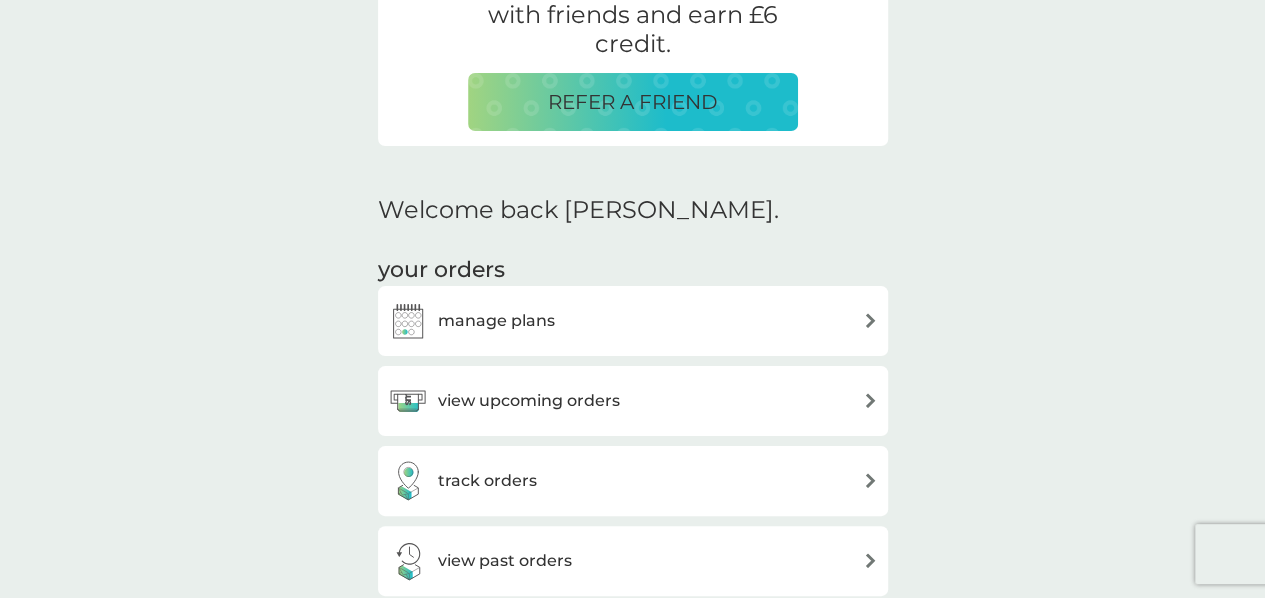 scroll, scrollTop: 508, scrollLeft: 0, axis: vertical 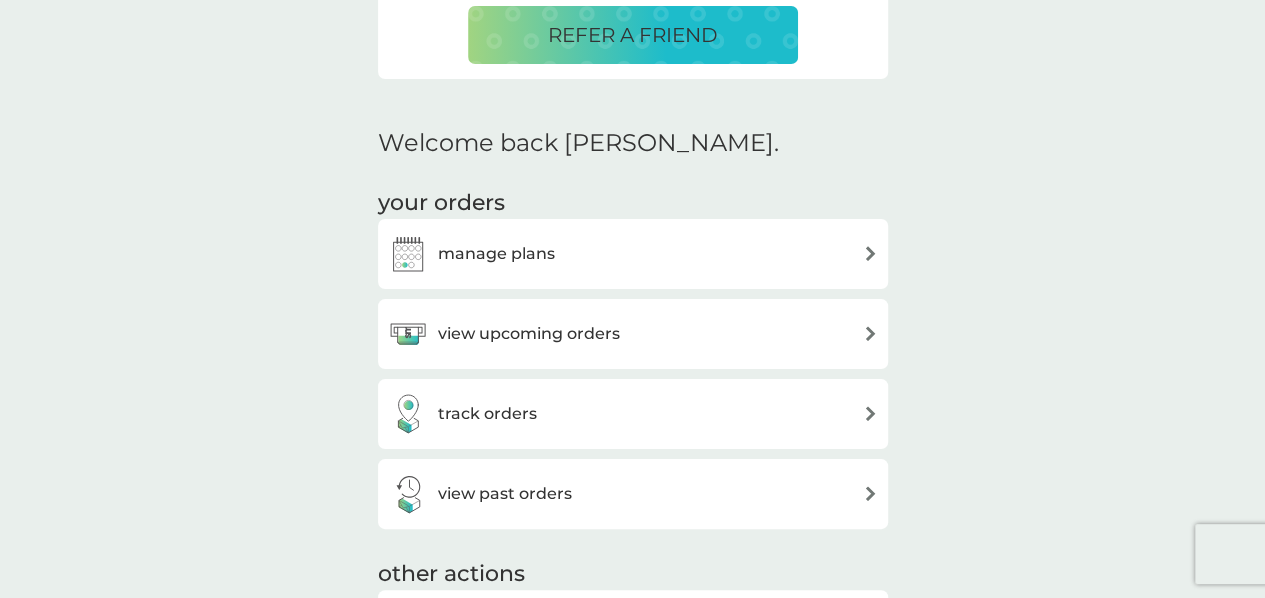 click on "view upcoming orders" at bounding box center (529, 334) 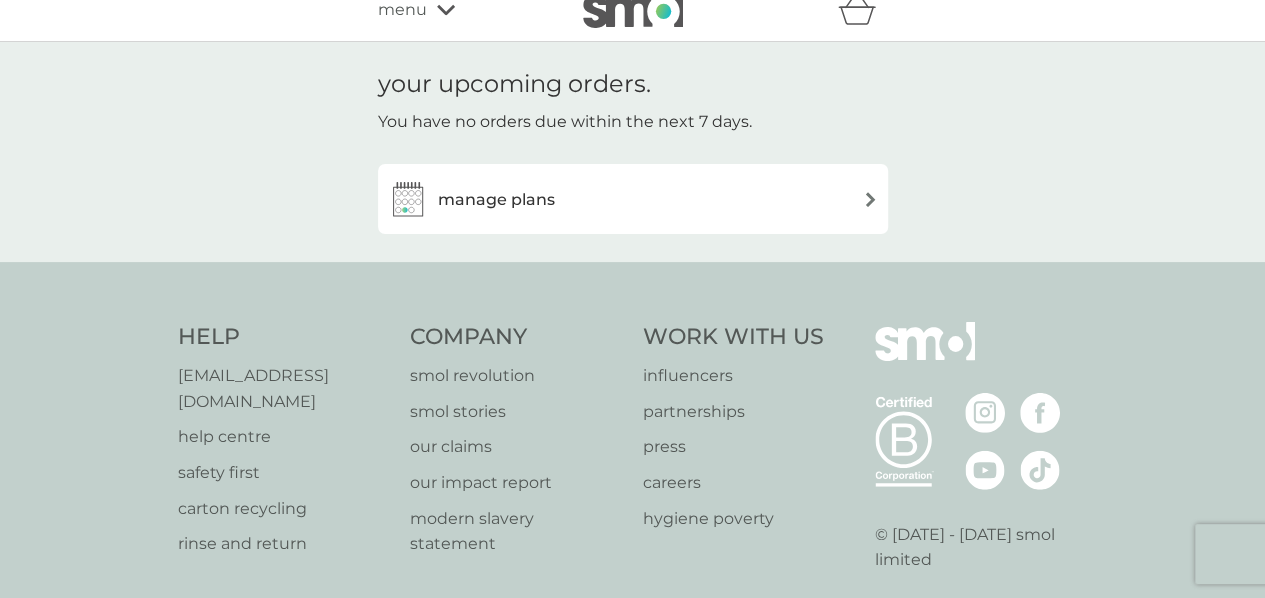 scroll, scrollTop: 0, scrollLeft: 0, axis: both 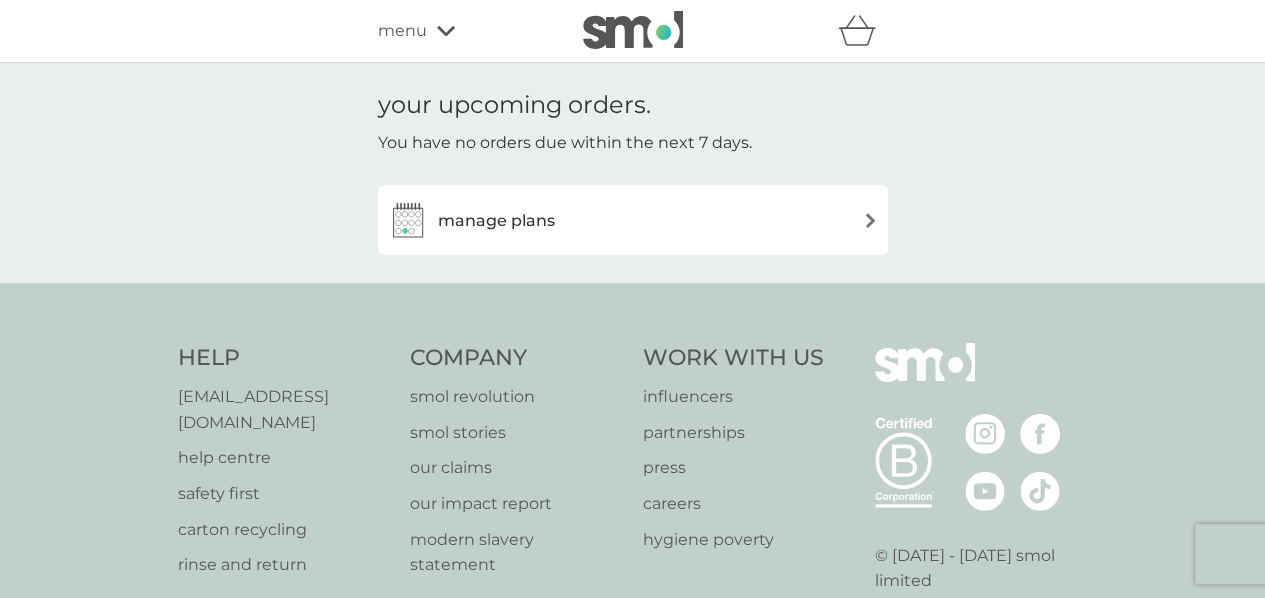 click on "manage plans" at bounding box center [496, 221] 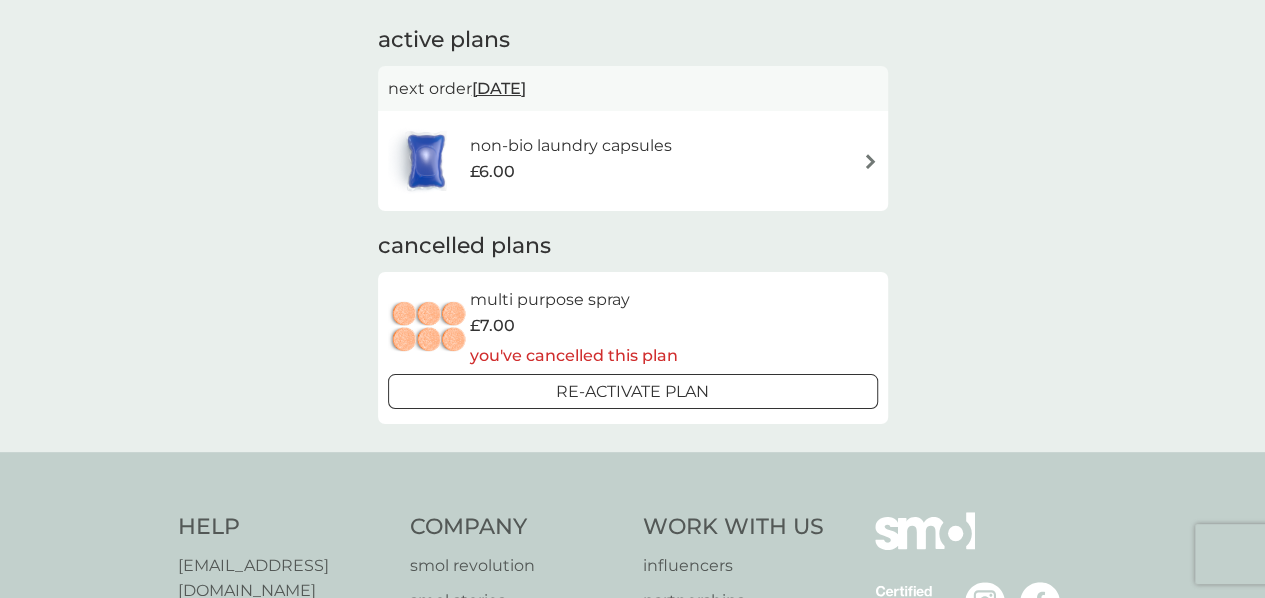 scroll, scrollTop: 0, scrollLeft: 0, axis: both 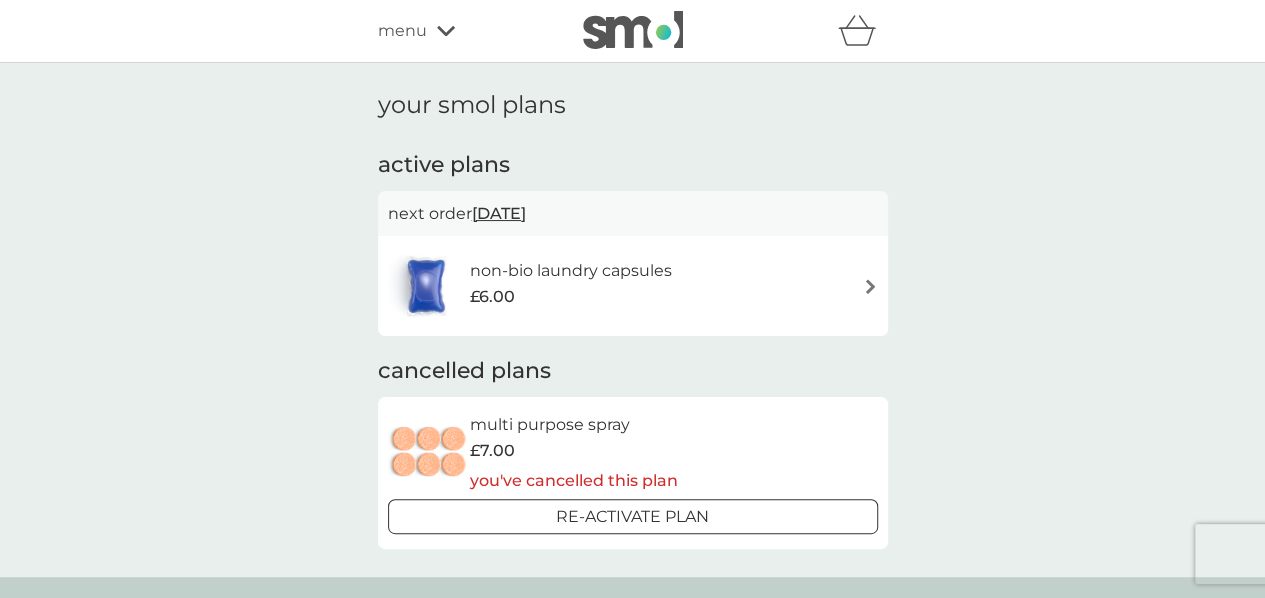 click on "non-bio laundry capsules" at bounding box center [570, 271] 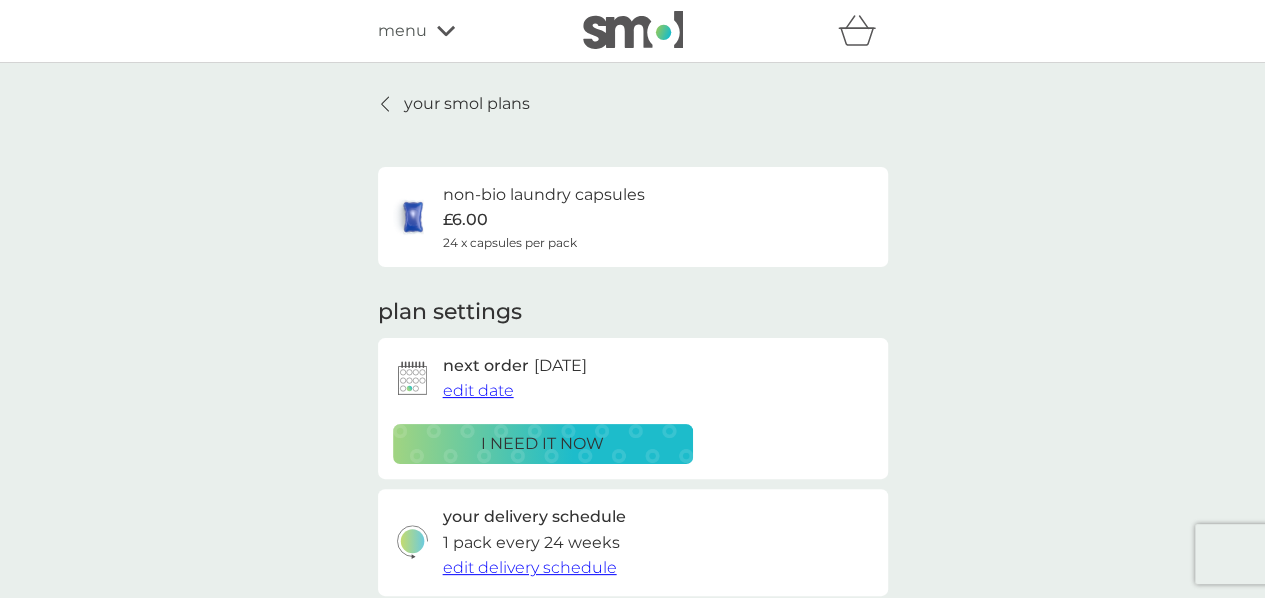 scroll, scrollTop: 50, scrollLeft: 0, axis: vertical 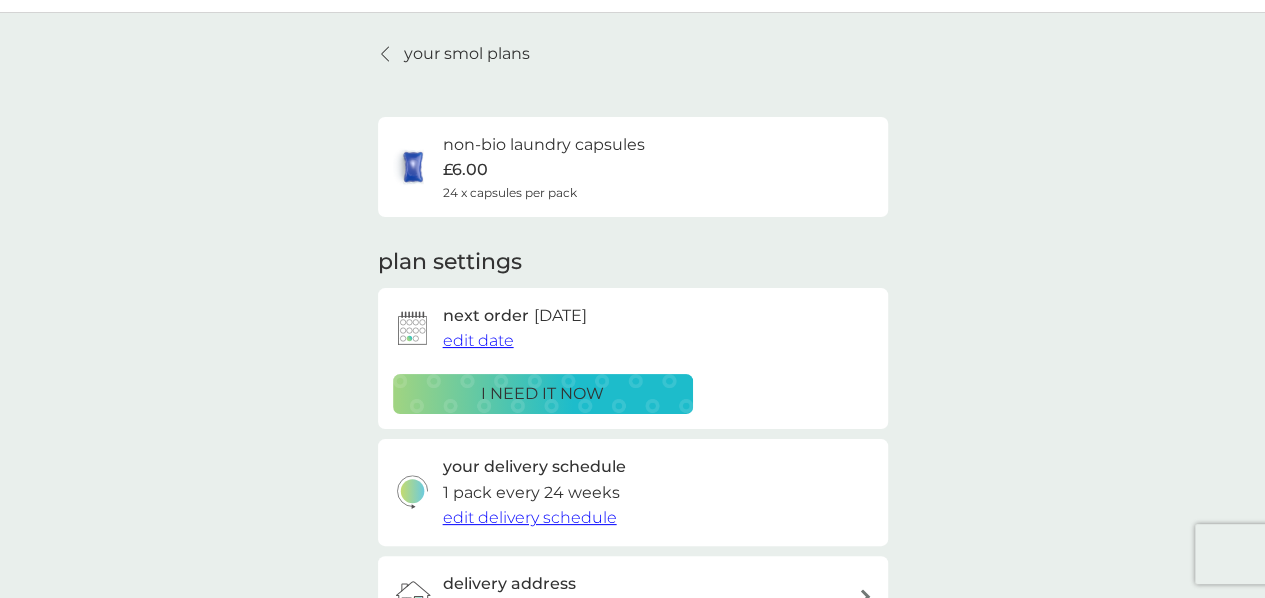 click on "i need it now" at bounding box center [542, 394] 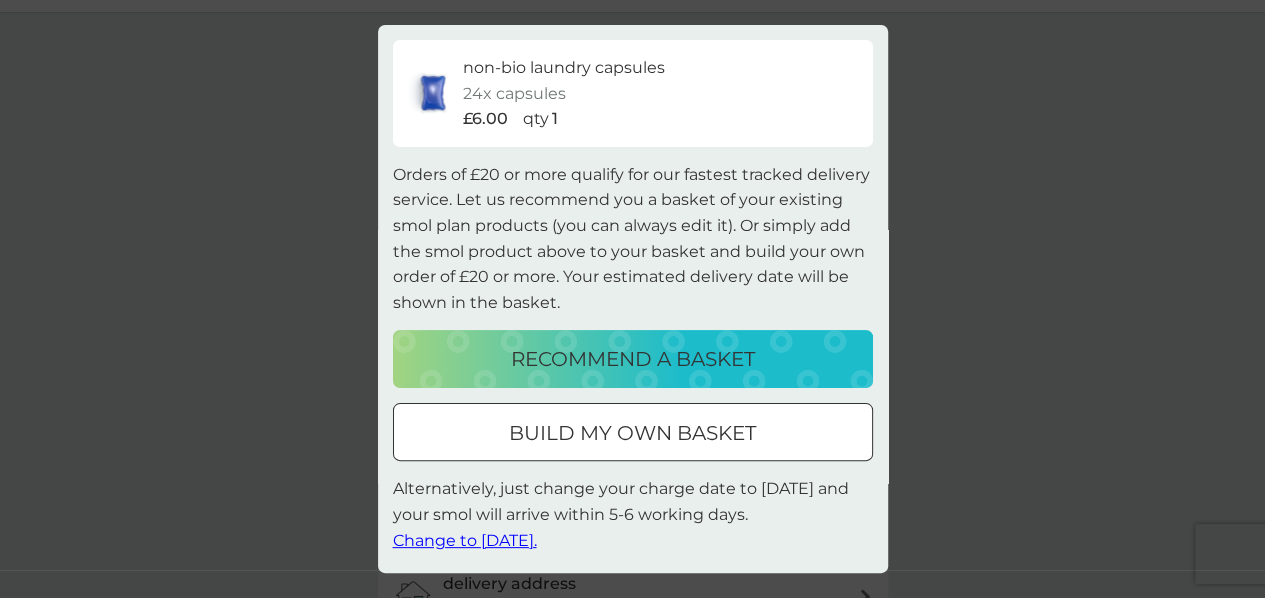 scroll, scrollTop: 0, scrollLeft: 0, axis: both 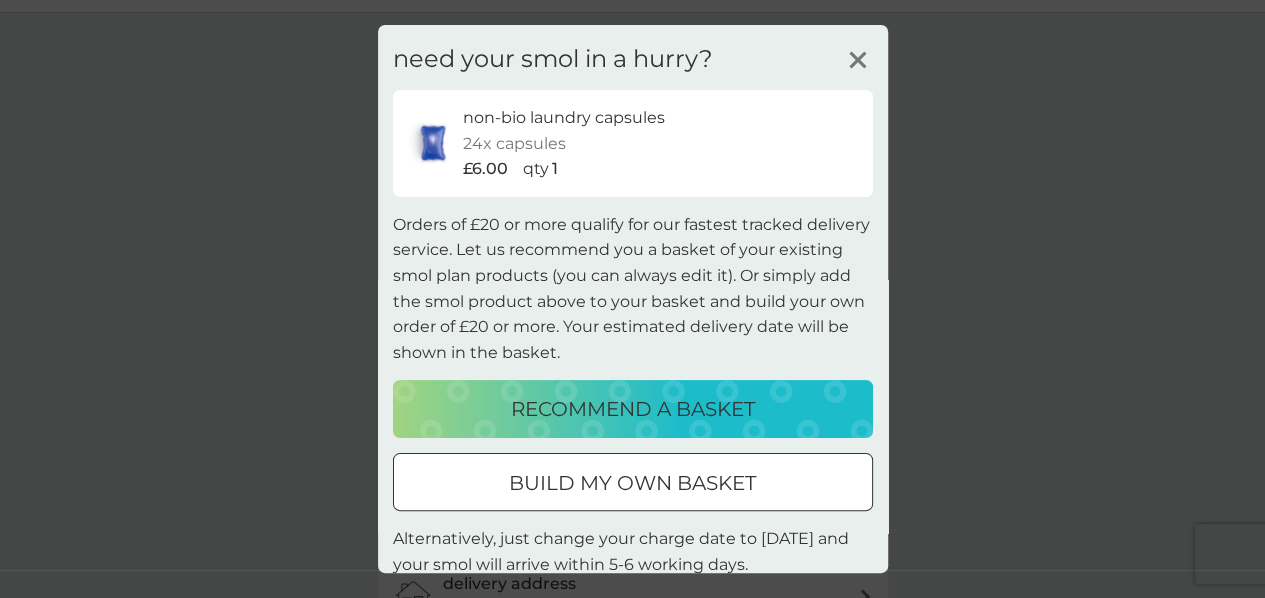 click on "recommend a basket" at bounding box center (633, 409) 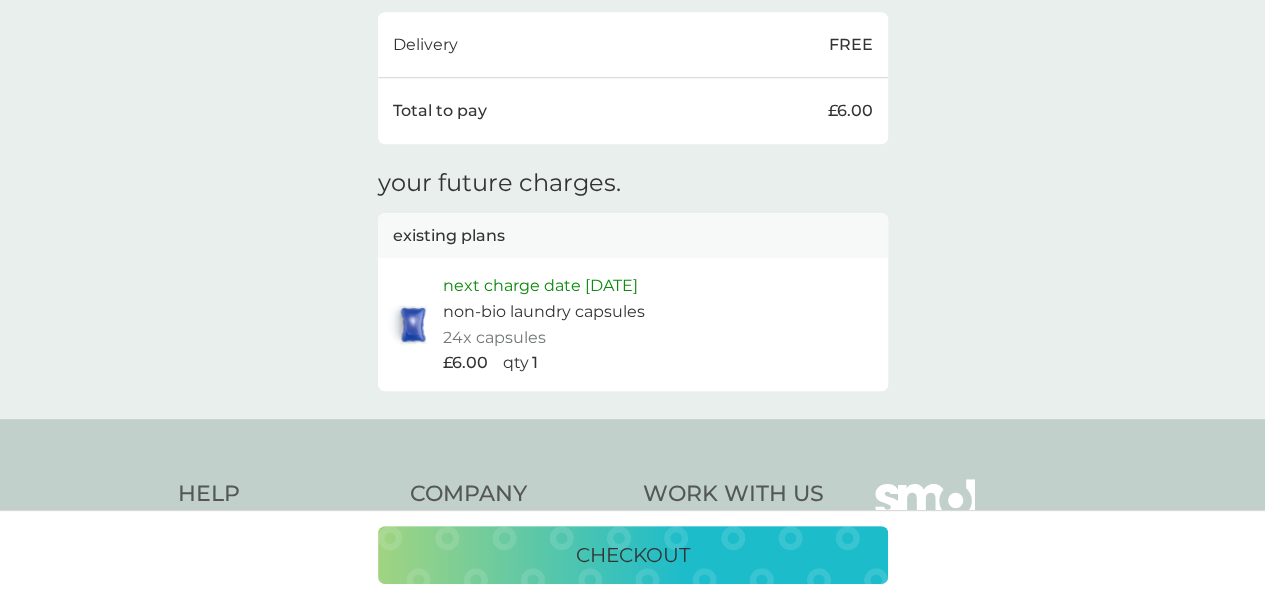 scroll, scrollTop: 706, scrollLeft: 0, axis: vertical 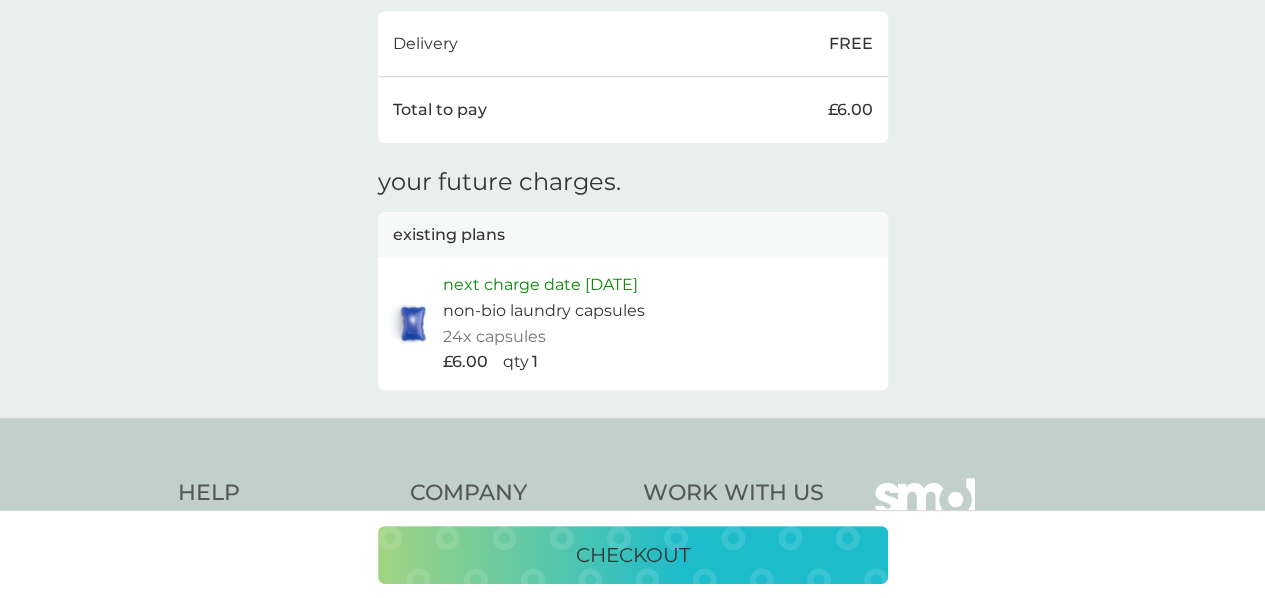 click on "checkout" at bounding box center [633, 555] 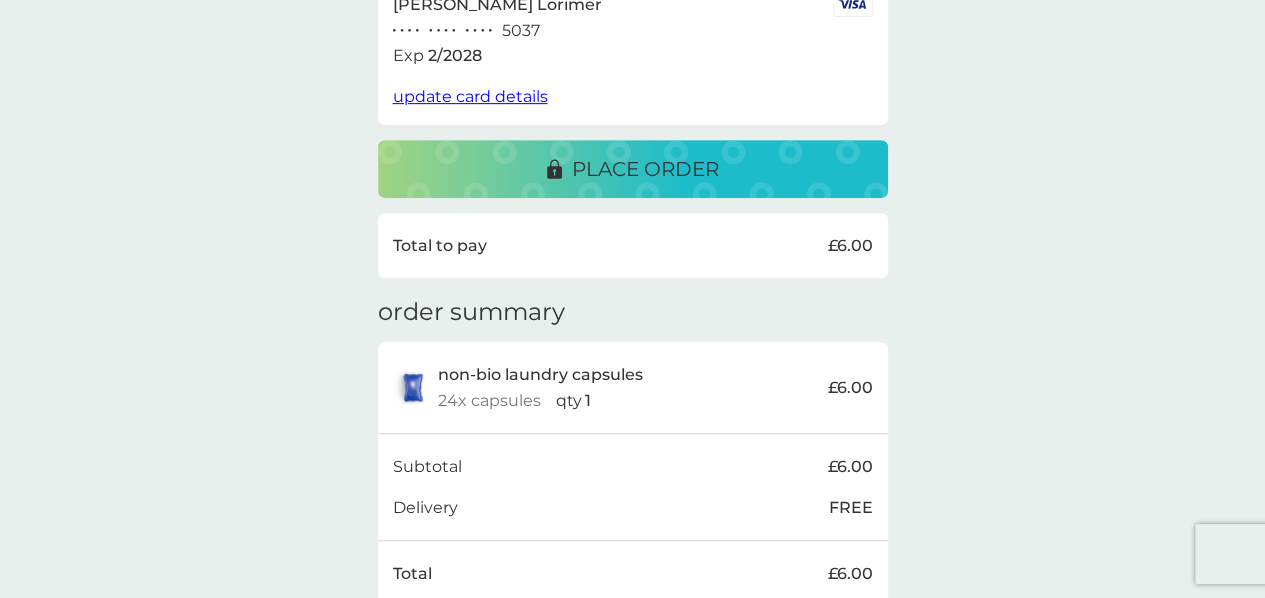 scroll, scrollTop: 418, scrollLeft: 0, axis: vertical 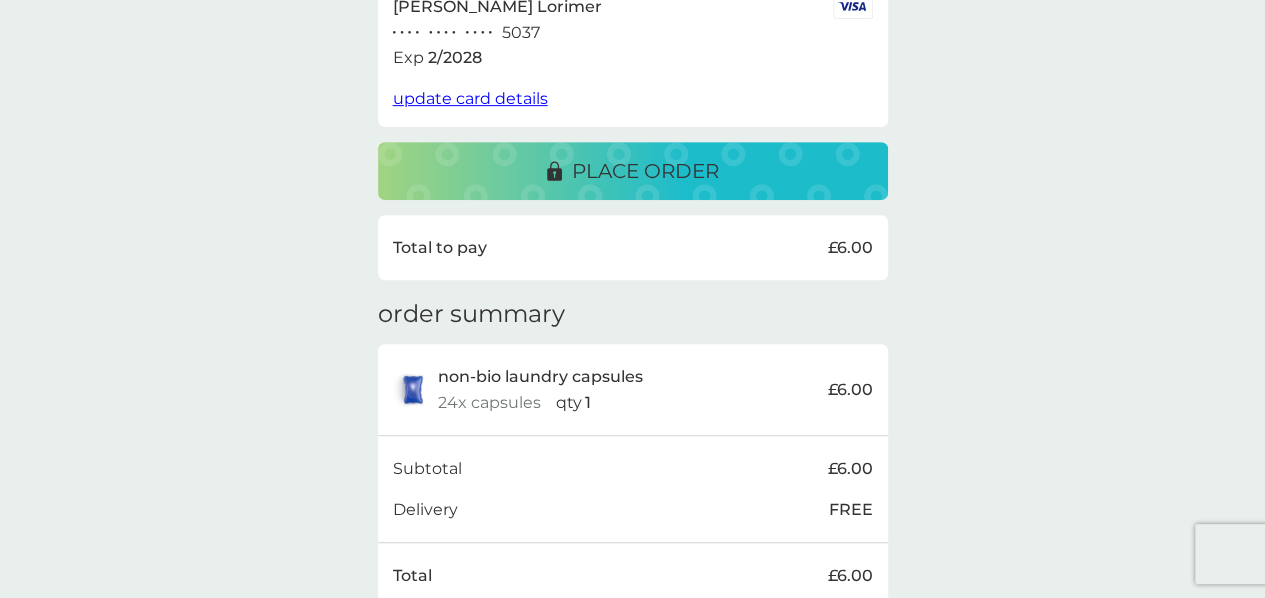 click on "place order" at bounding box center (633, 171) 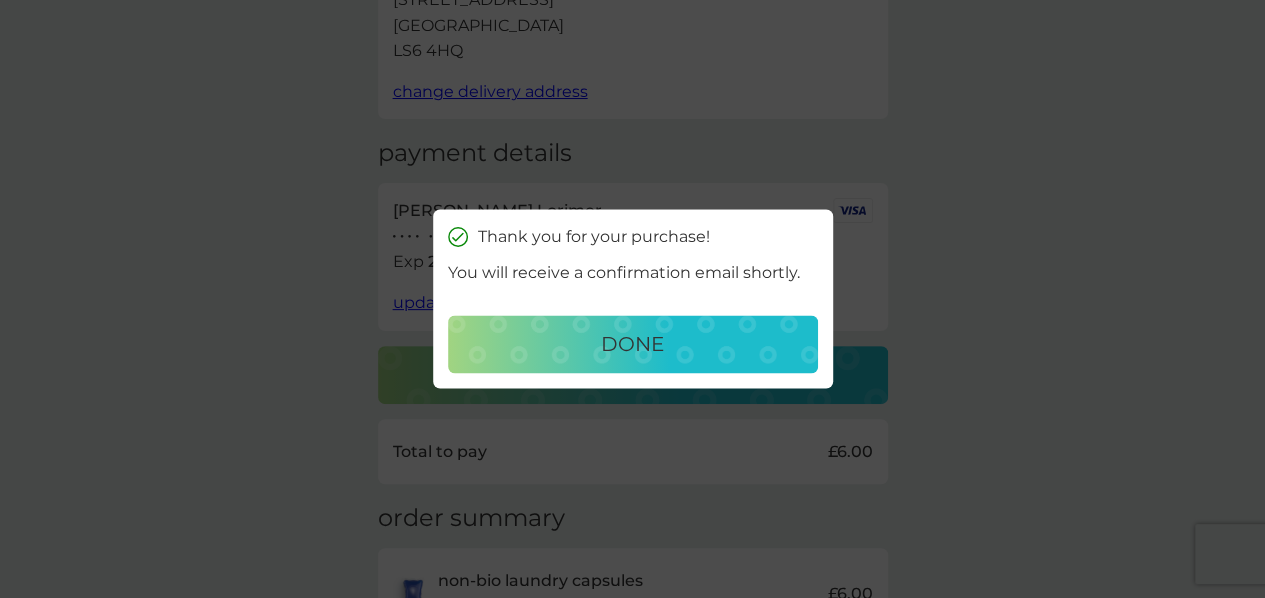 scroll, scrollTop: 212, scrollLeft: 0, axis: vertical 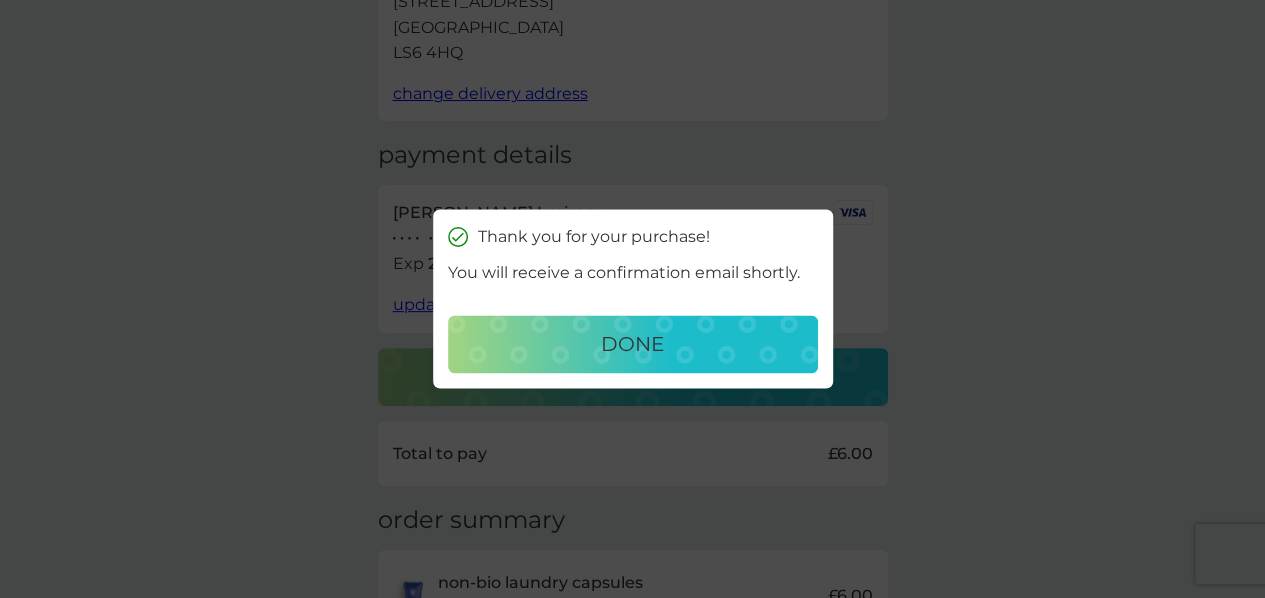 click on "done" at bounding box center [632, 345] 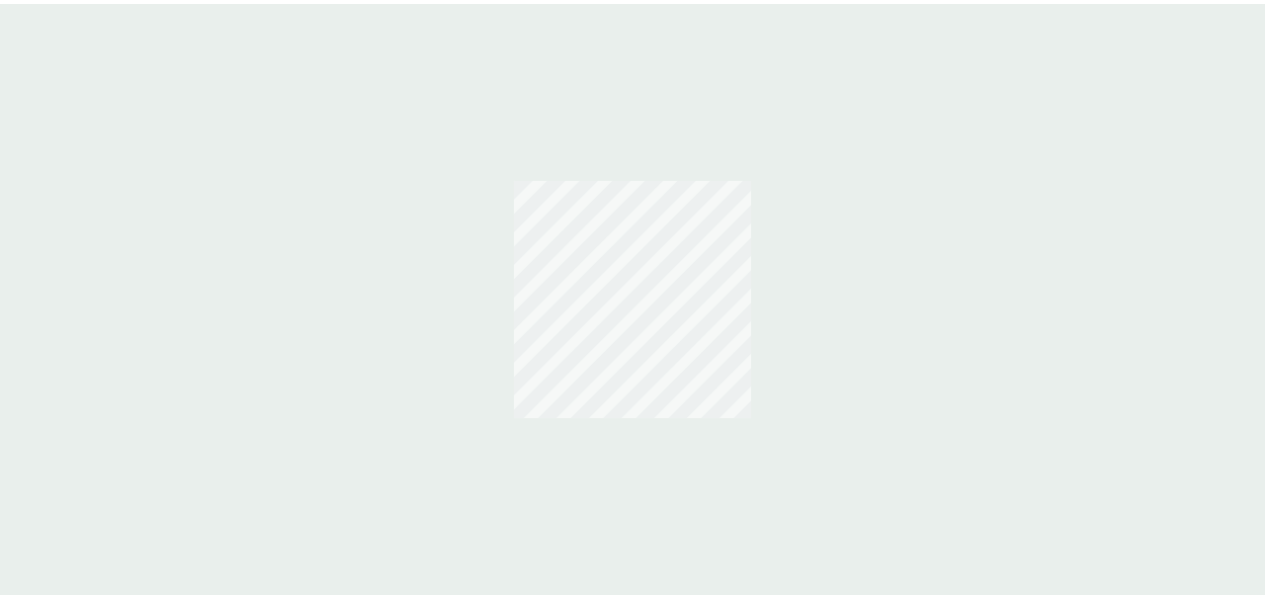 scroll, scrollTop: 0, scrollLeft: 0, axis: both 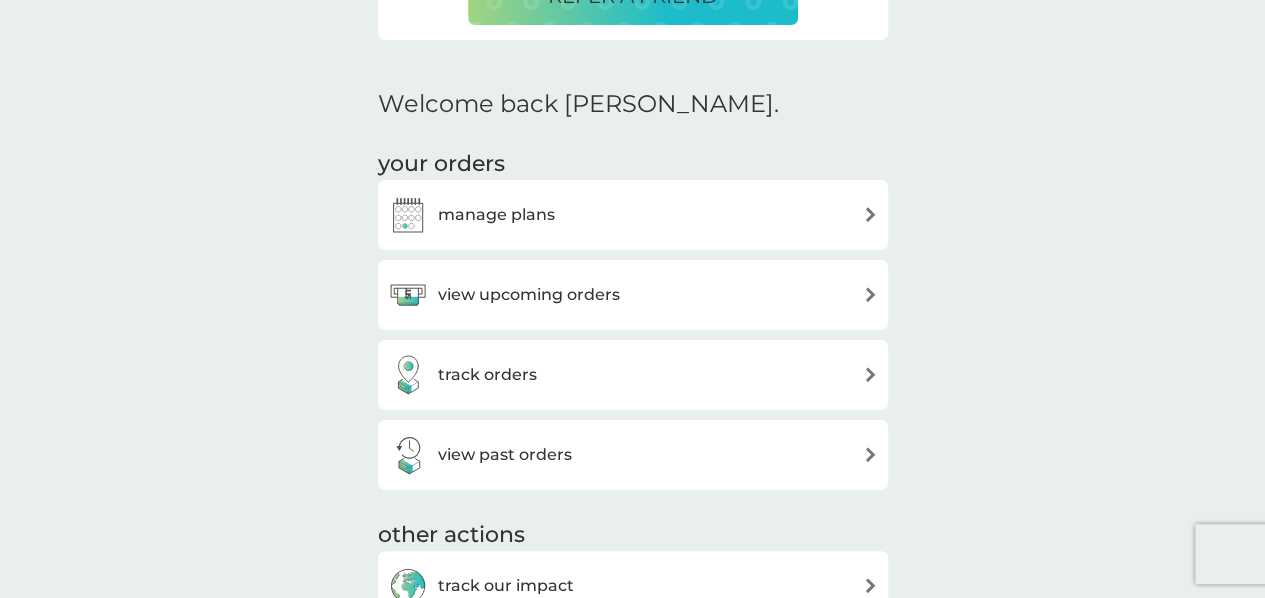 click on "manage plans" at bounding box center [633, 215] 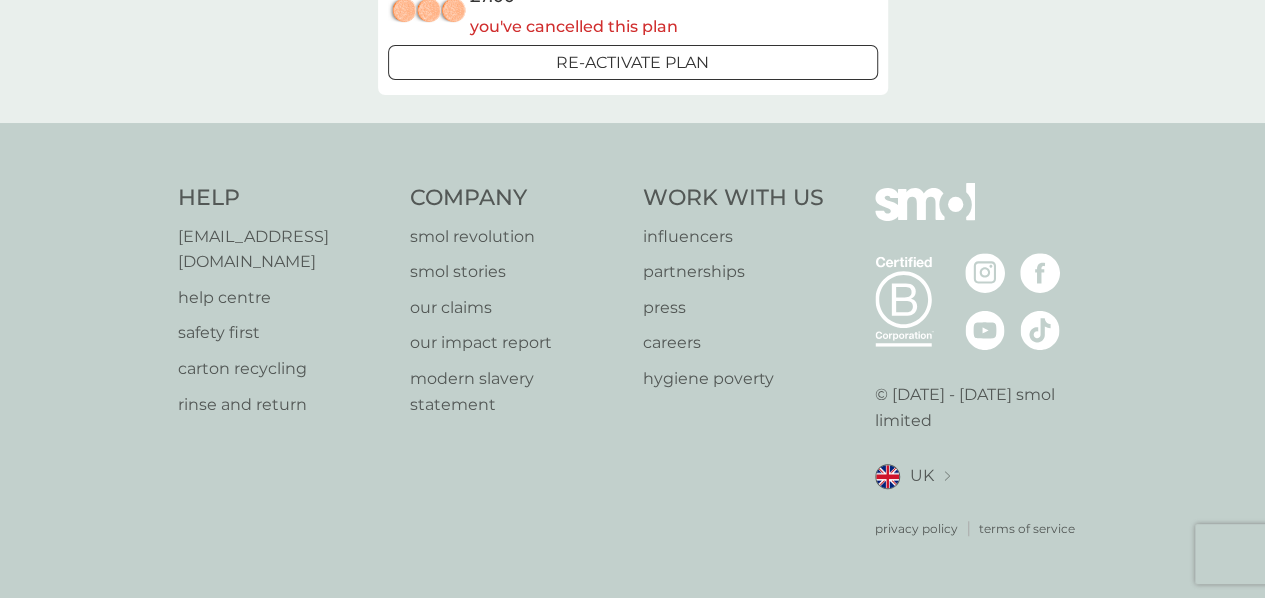scroll, scrollTop: 0, scrollLeft: 0, axis: both 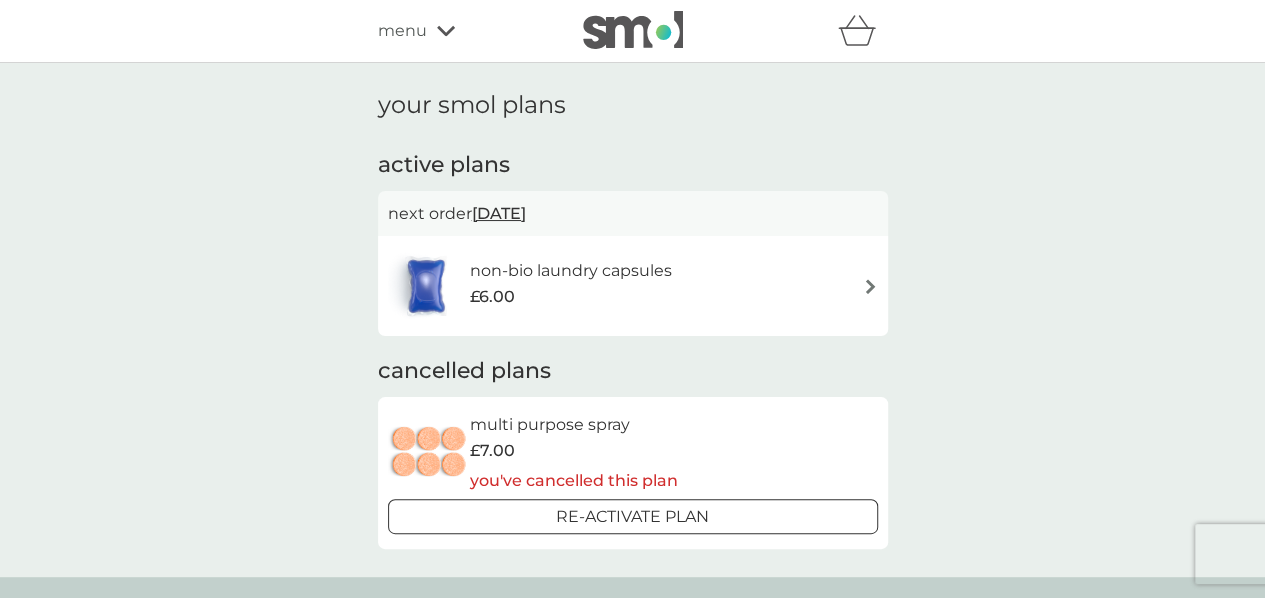 click at bounding box center (870, 286) 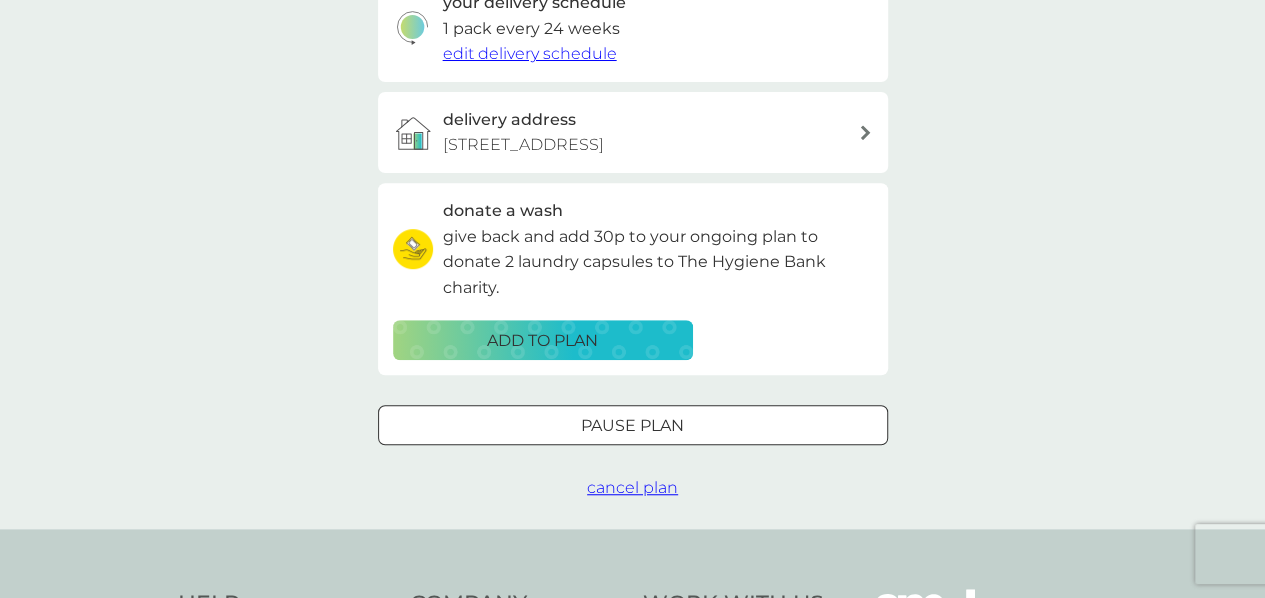 scroll, scrollTop: 526, scrollLeft: 0, axis: vertical 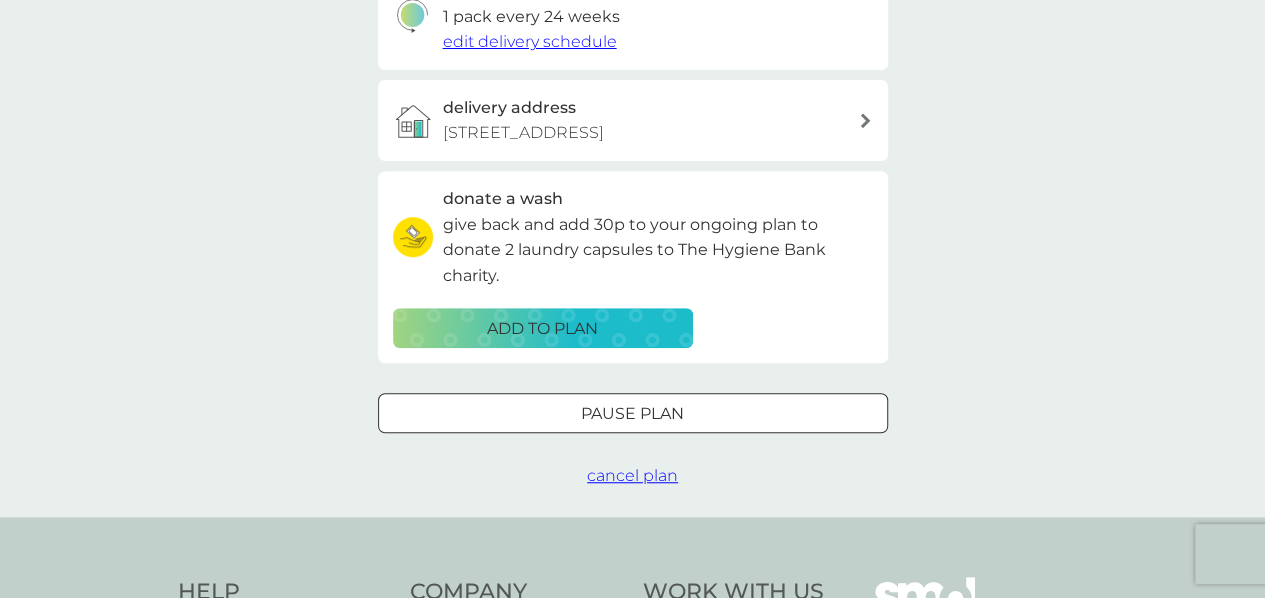 click on "cancel plan" at bounding box center (632, 475) 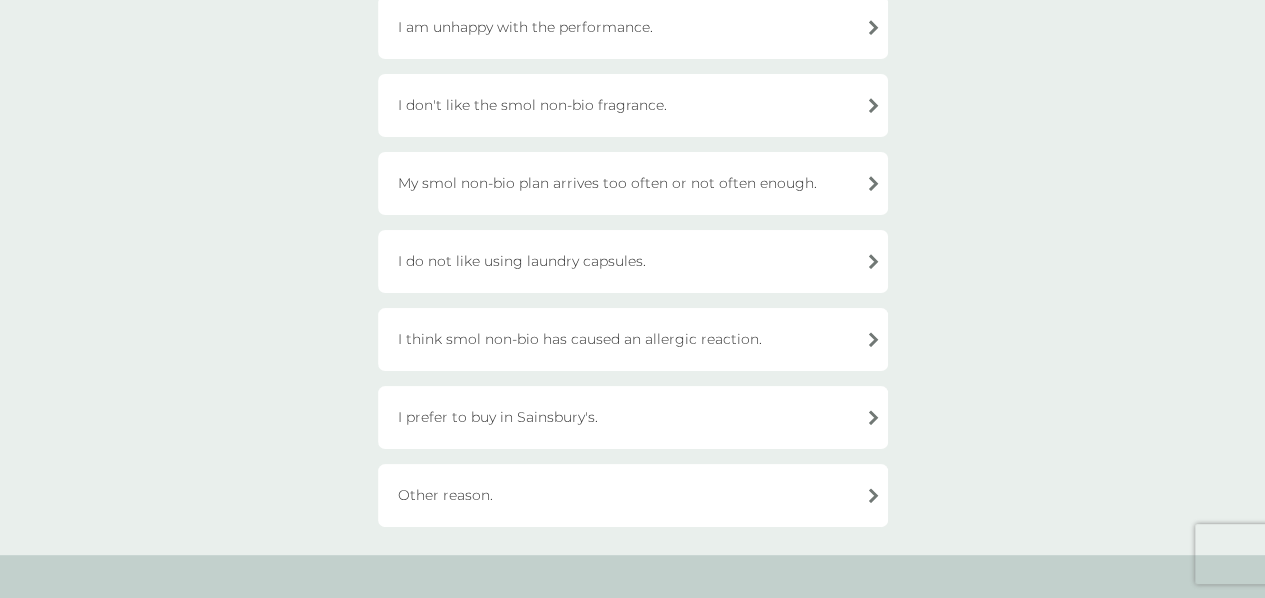 scroll, scrollTop: 589, scrollLeft: 0, axis: vertical 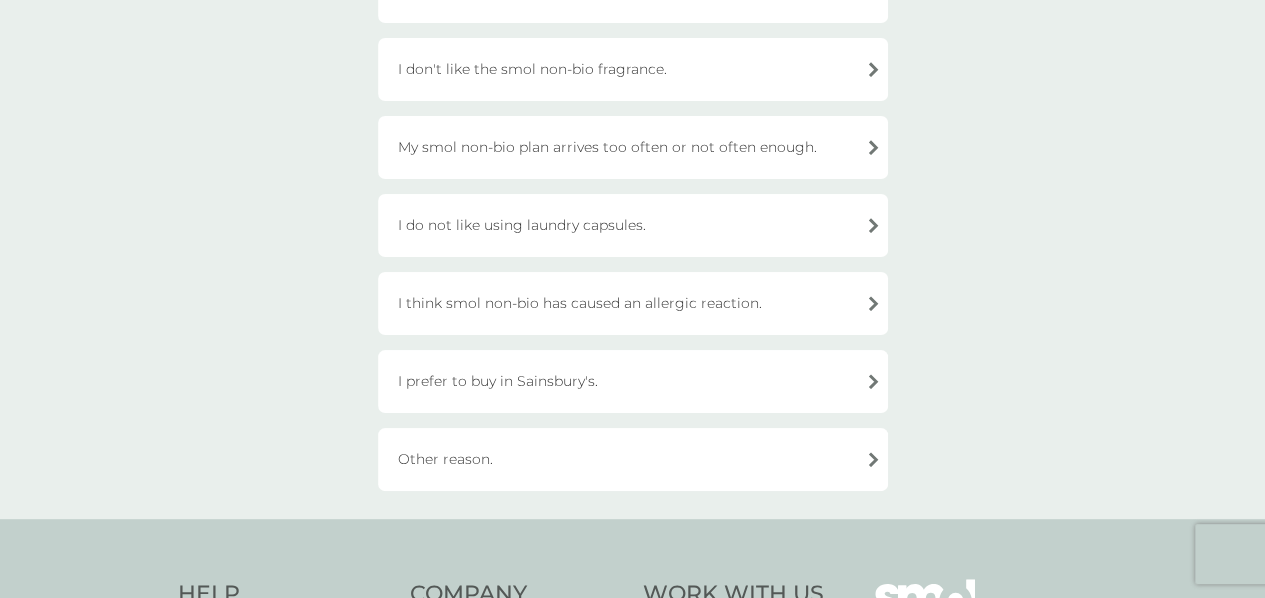 click on "Other reason." at bounding box center [633, 459] 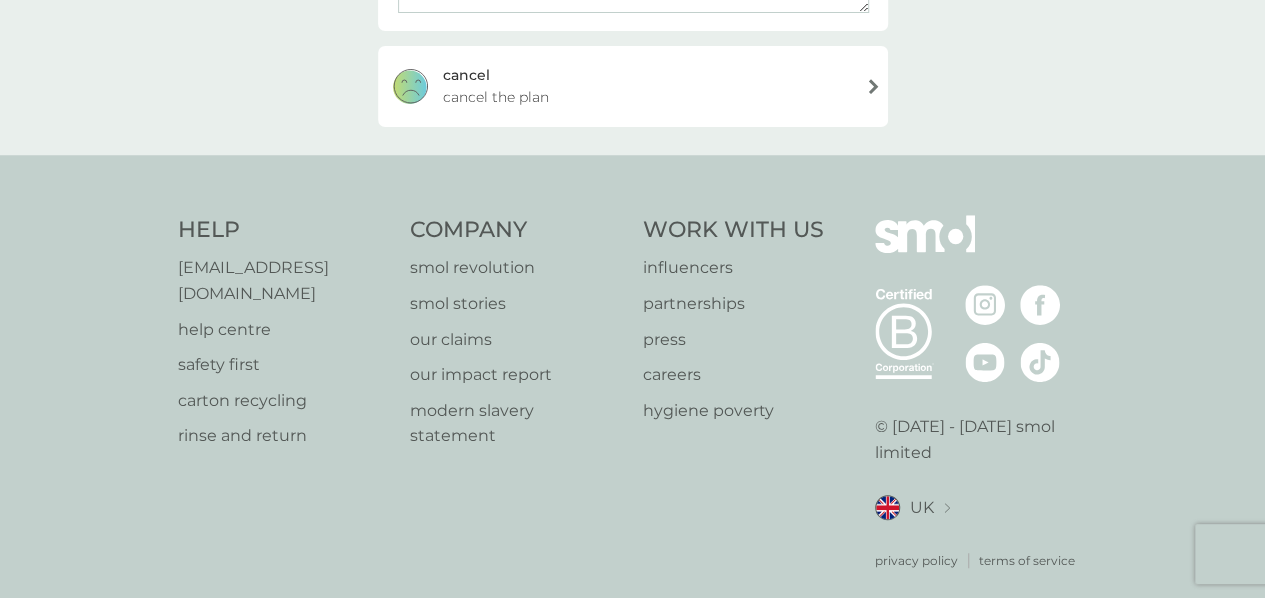 scroll, scrollTop: 68, scrollLeft: 0, axis: vertical 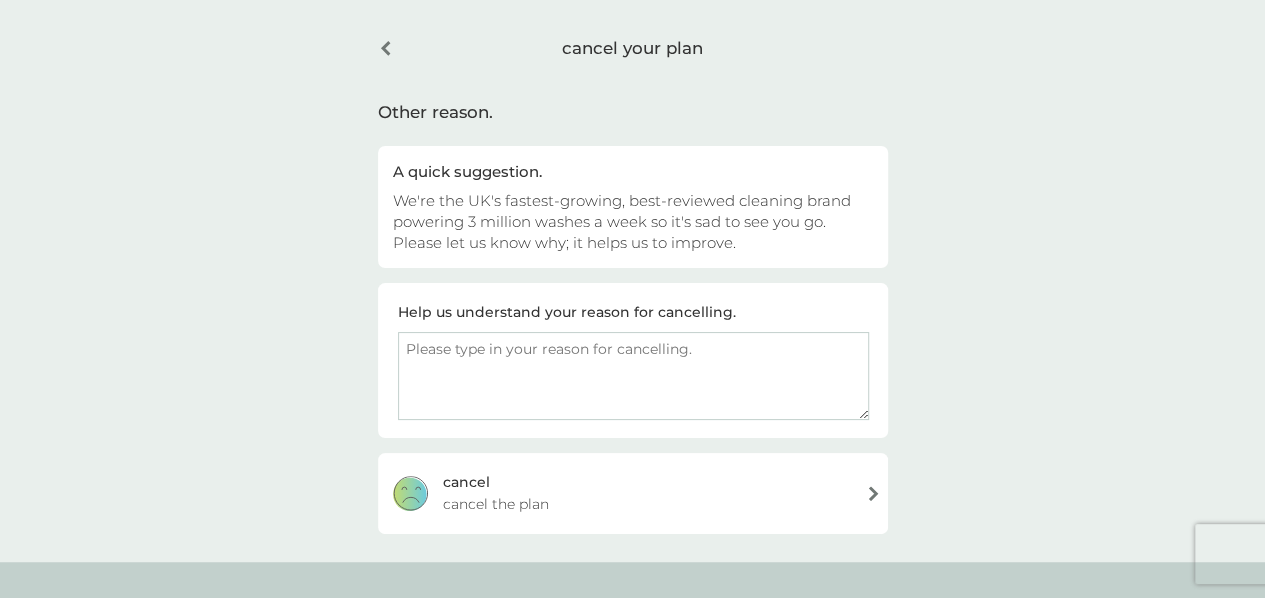 click at bounding box center (633, 376) 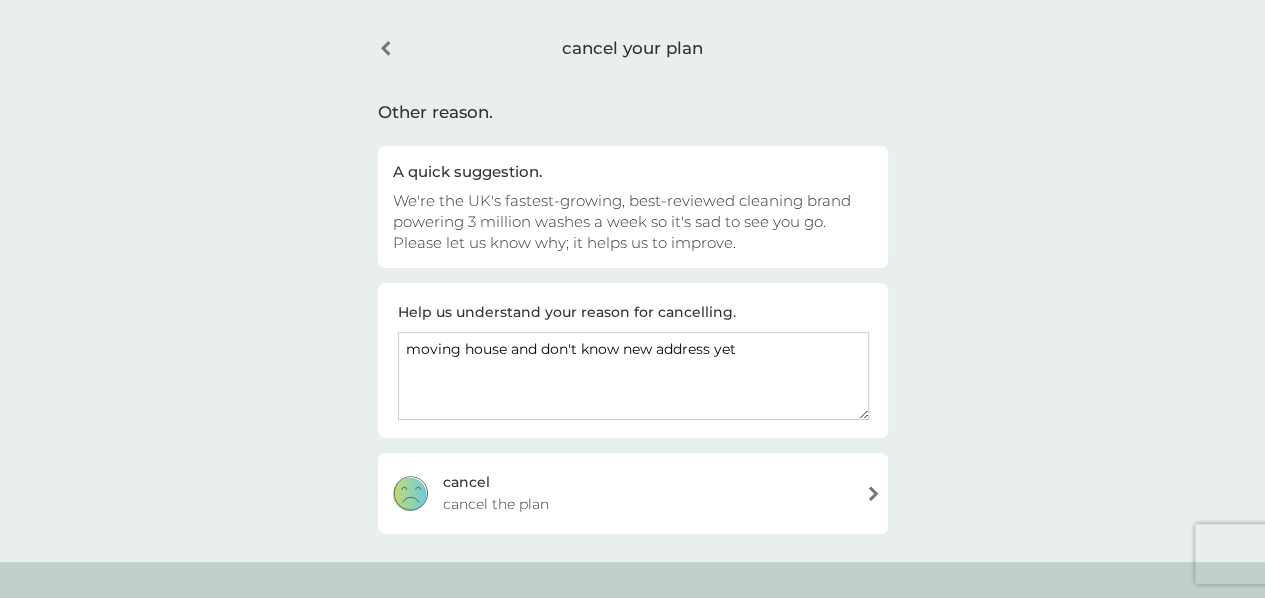 type on "moving house and don't know new address yet" 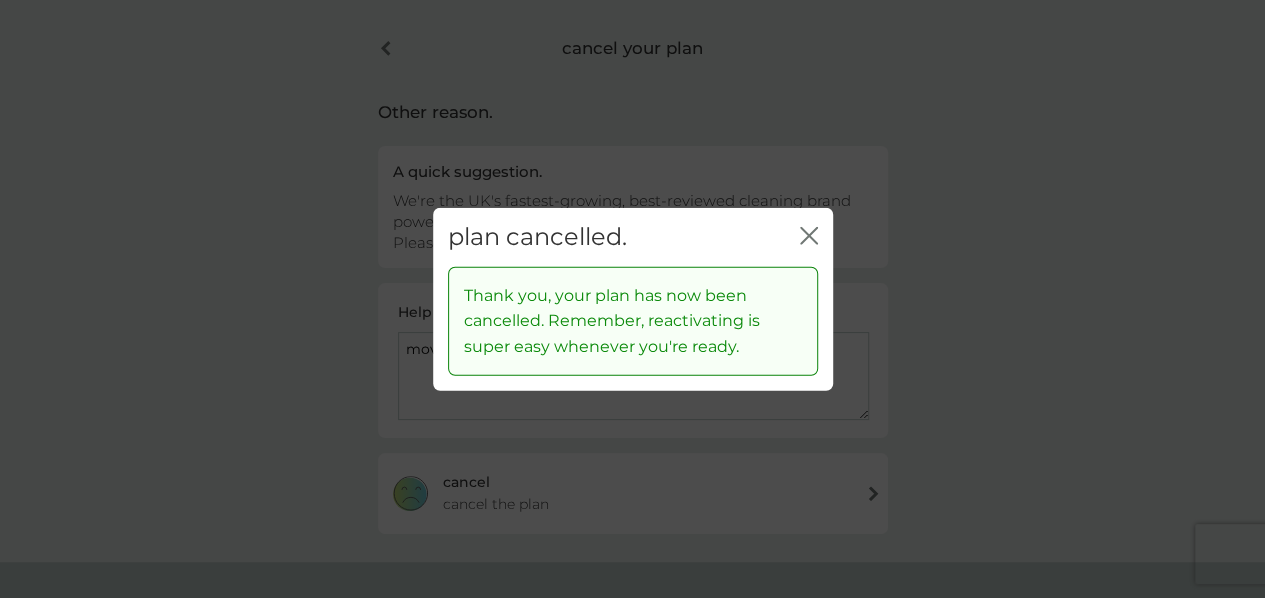 click 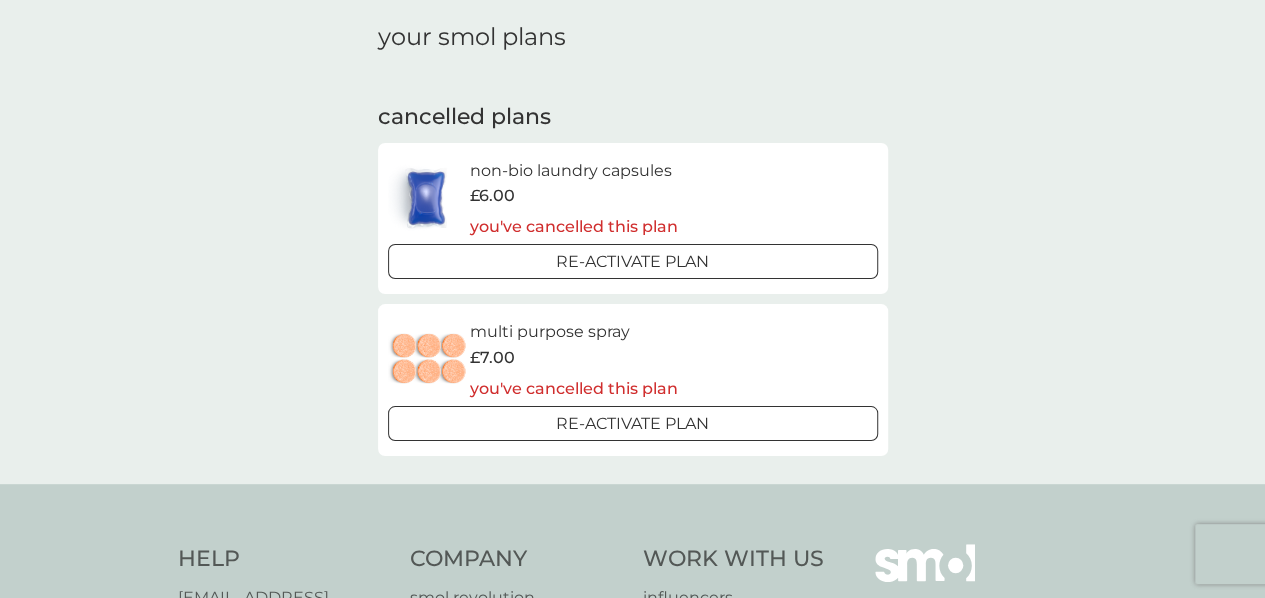 scroll, scrollTop: 0, scrollLeft: 0, axis: both 